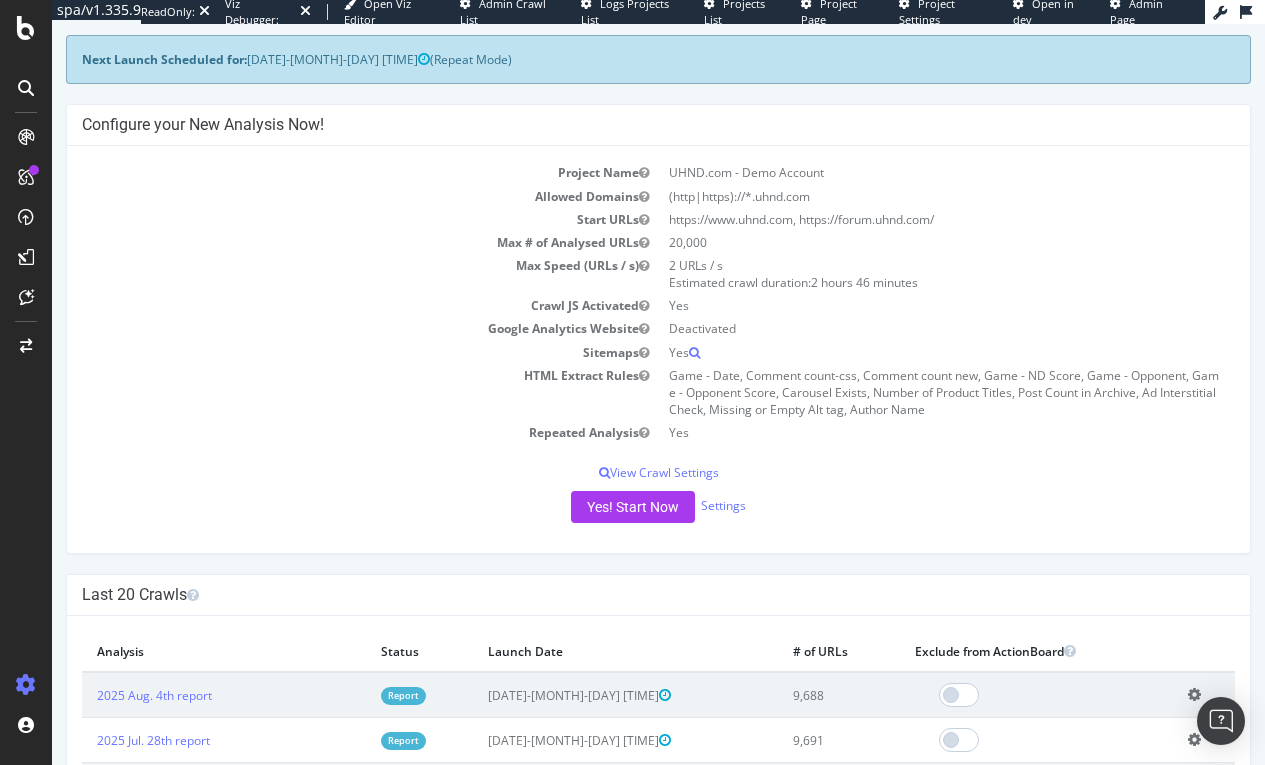 scroll, scrollTop: 200, scrollLeft: 0, axis: vertical 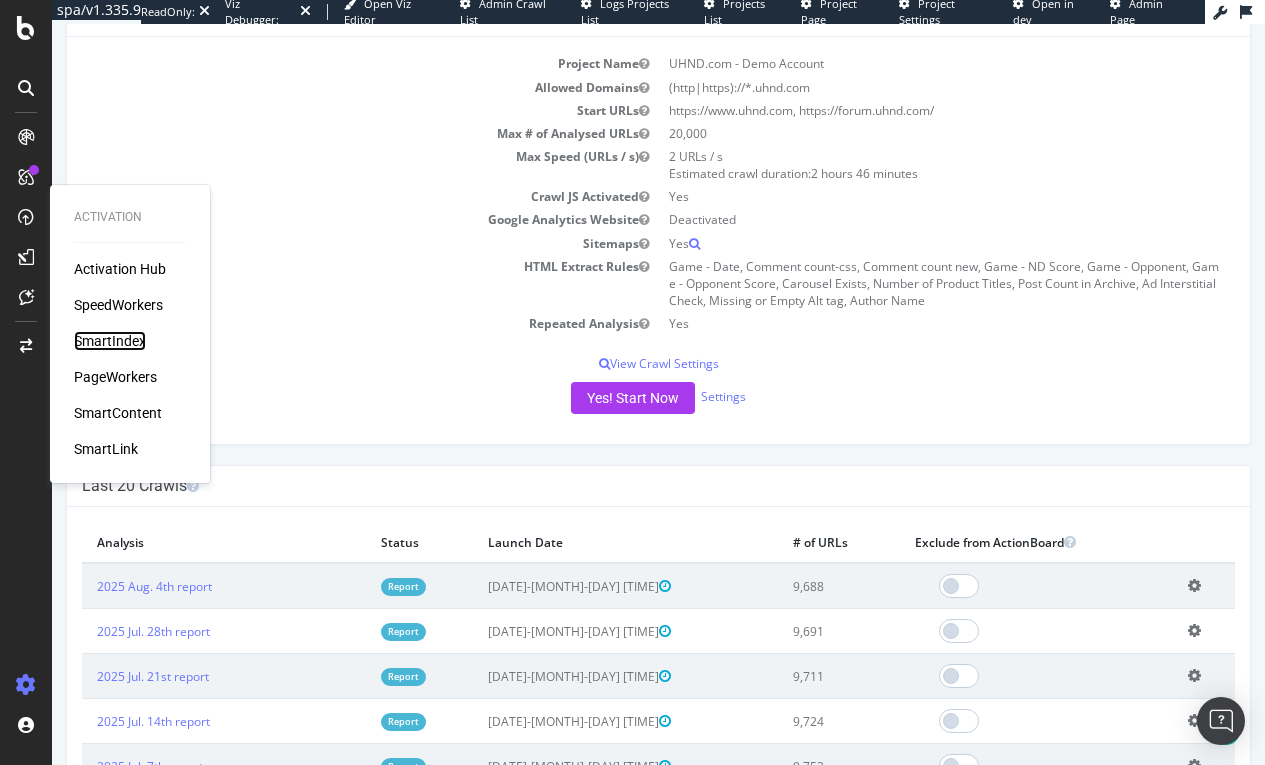 click on "SmartIndex" at bounding box center [110, 341] 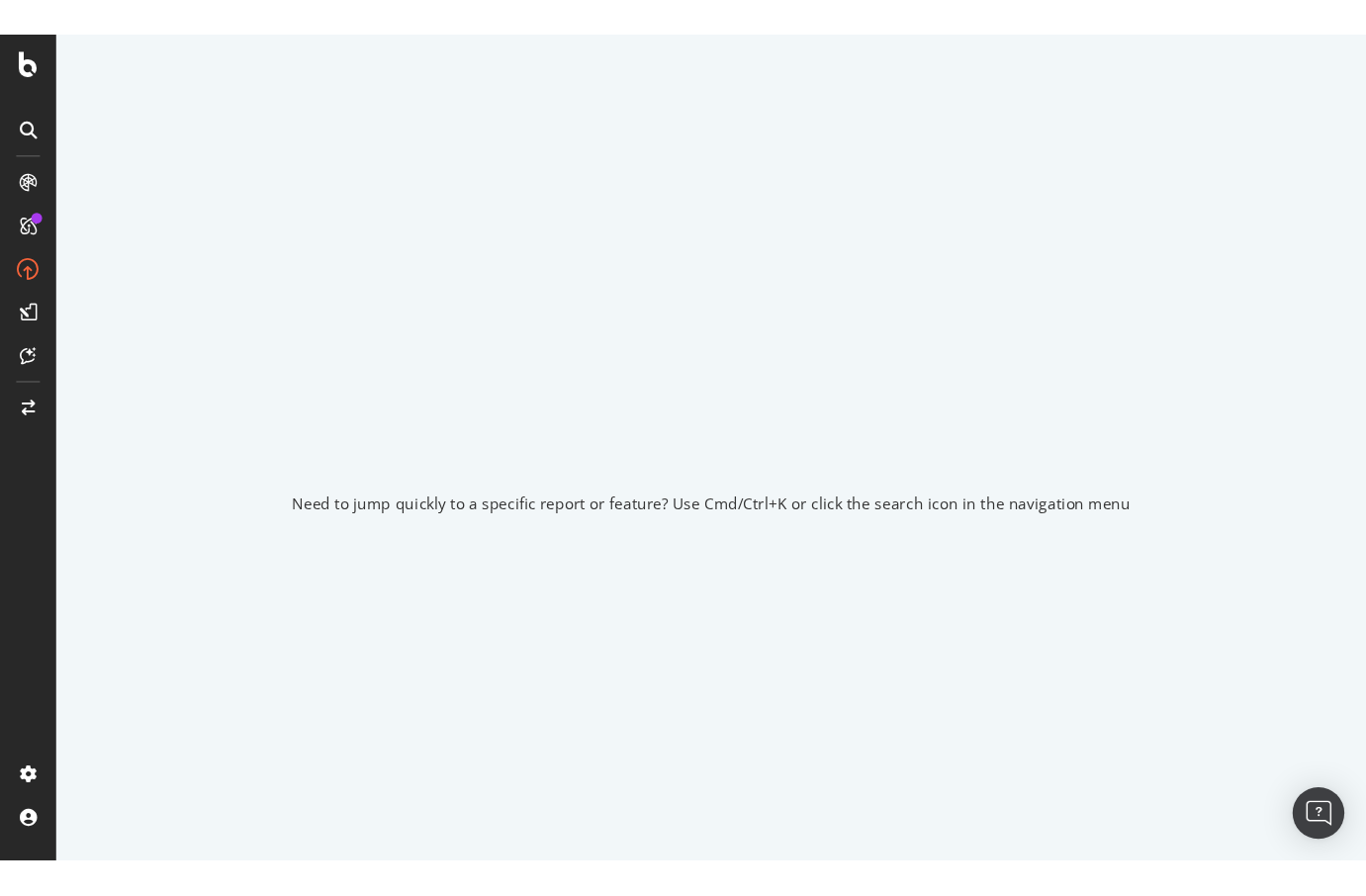 scroll, scrollTop: 0, scrollLeft: 0, axis: both 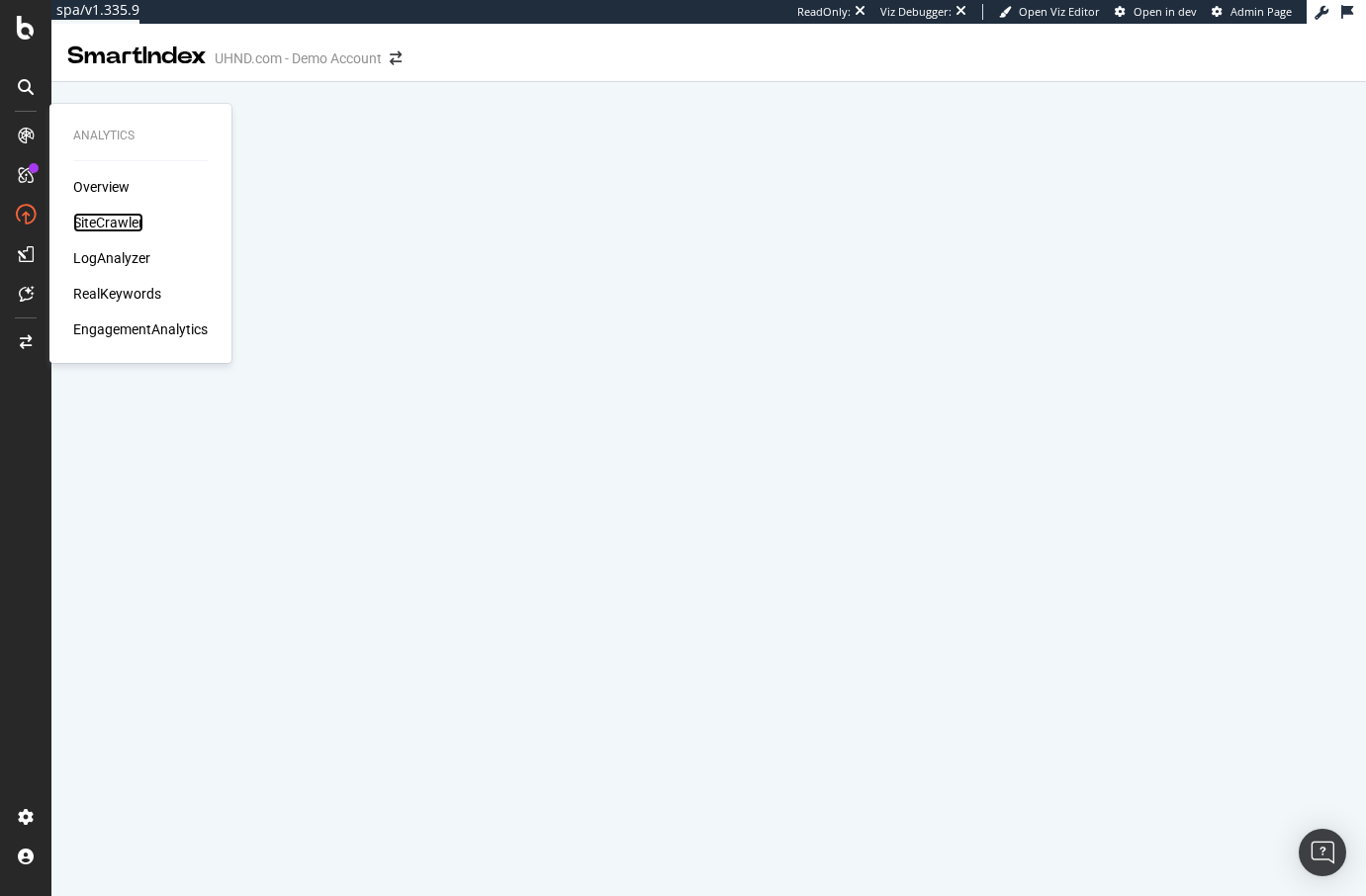 click on "SiteCrawler" at bounding box center (108, 223) 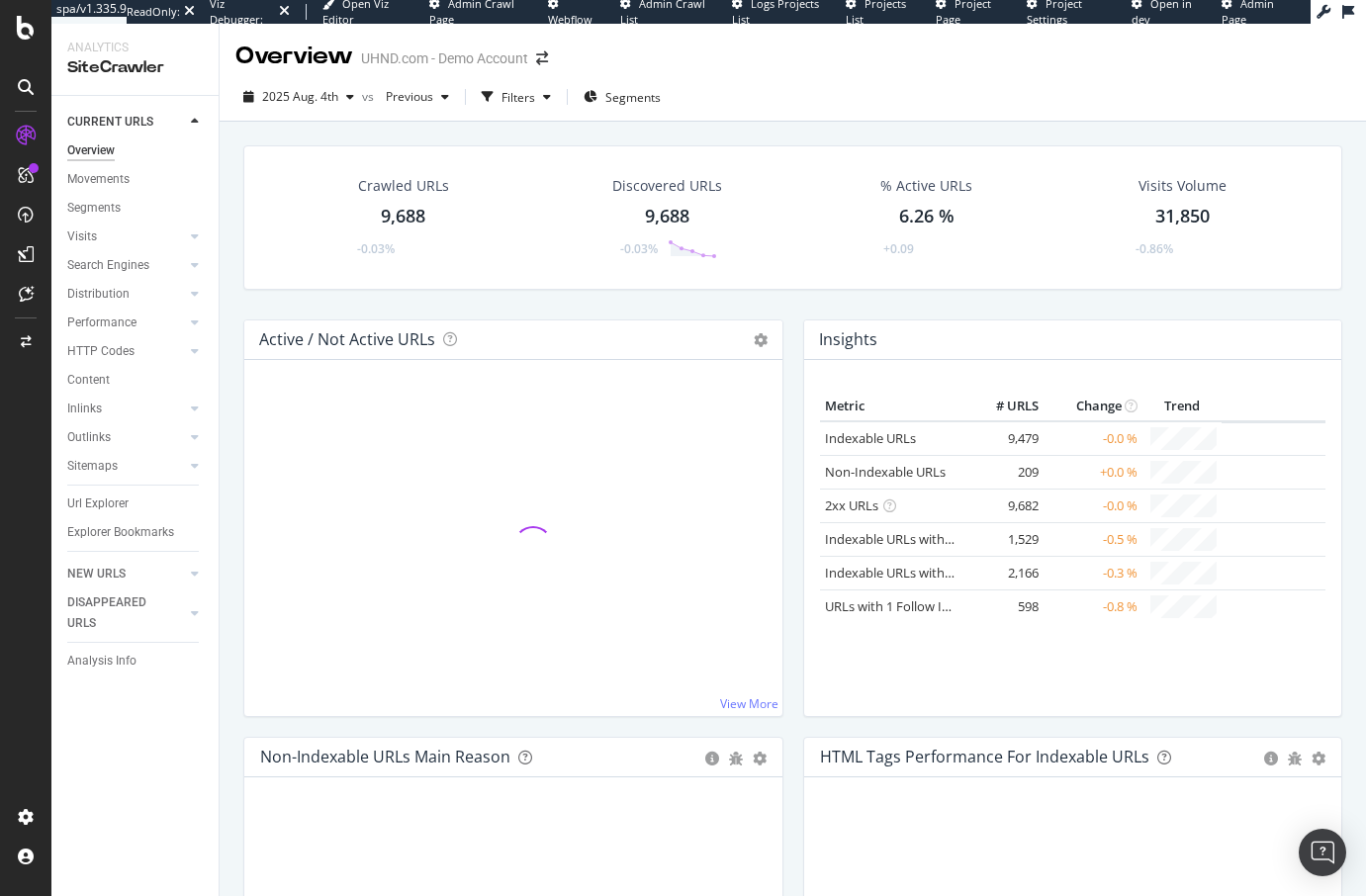 click on "Sitemaps" at bounding box center [92, 466] 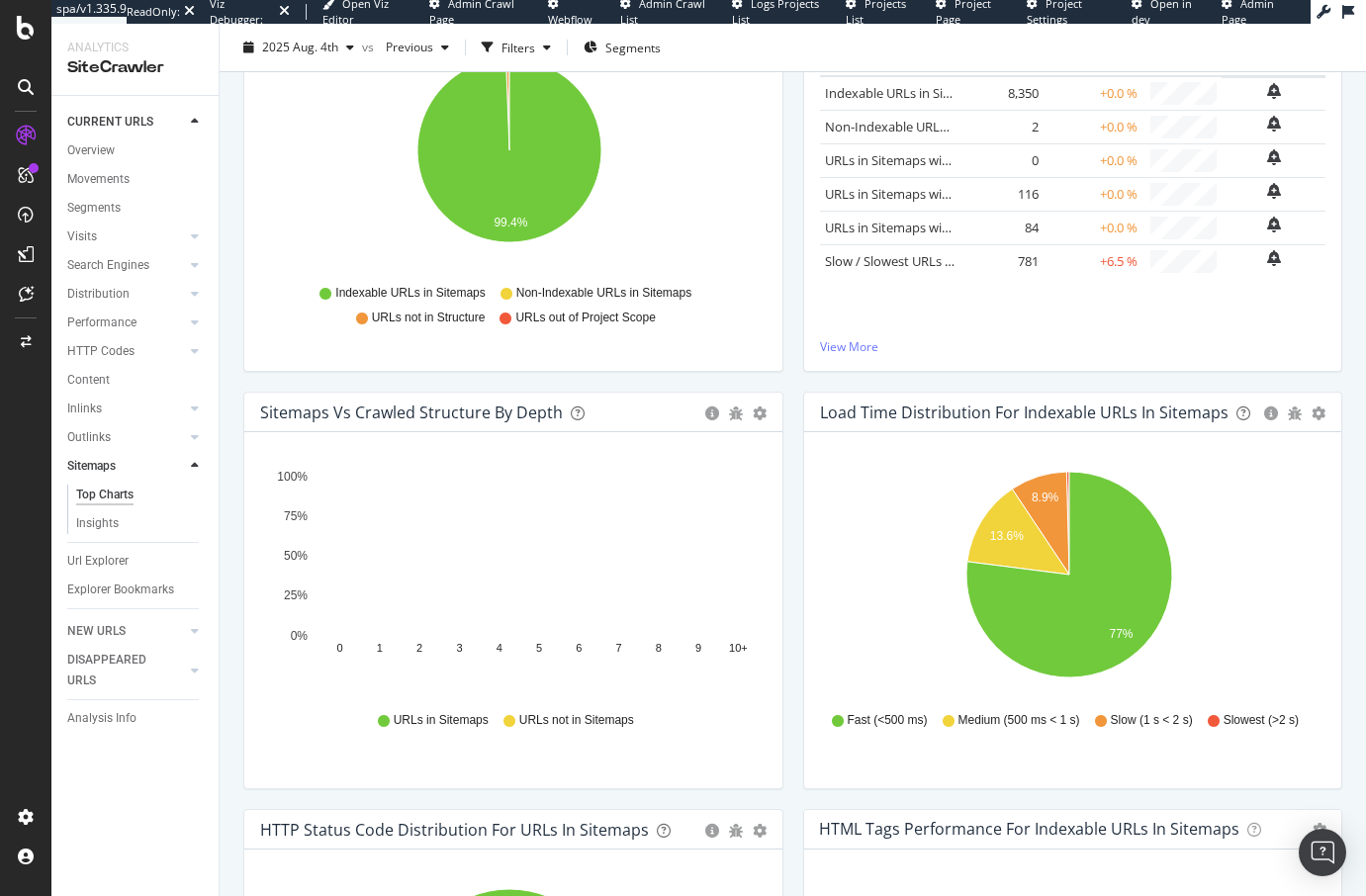 scroll, scrollTop: 0, scrollLeft: 0, axis: both 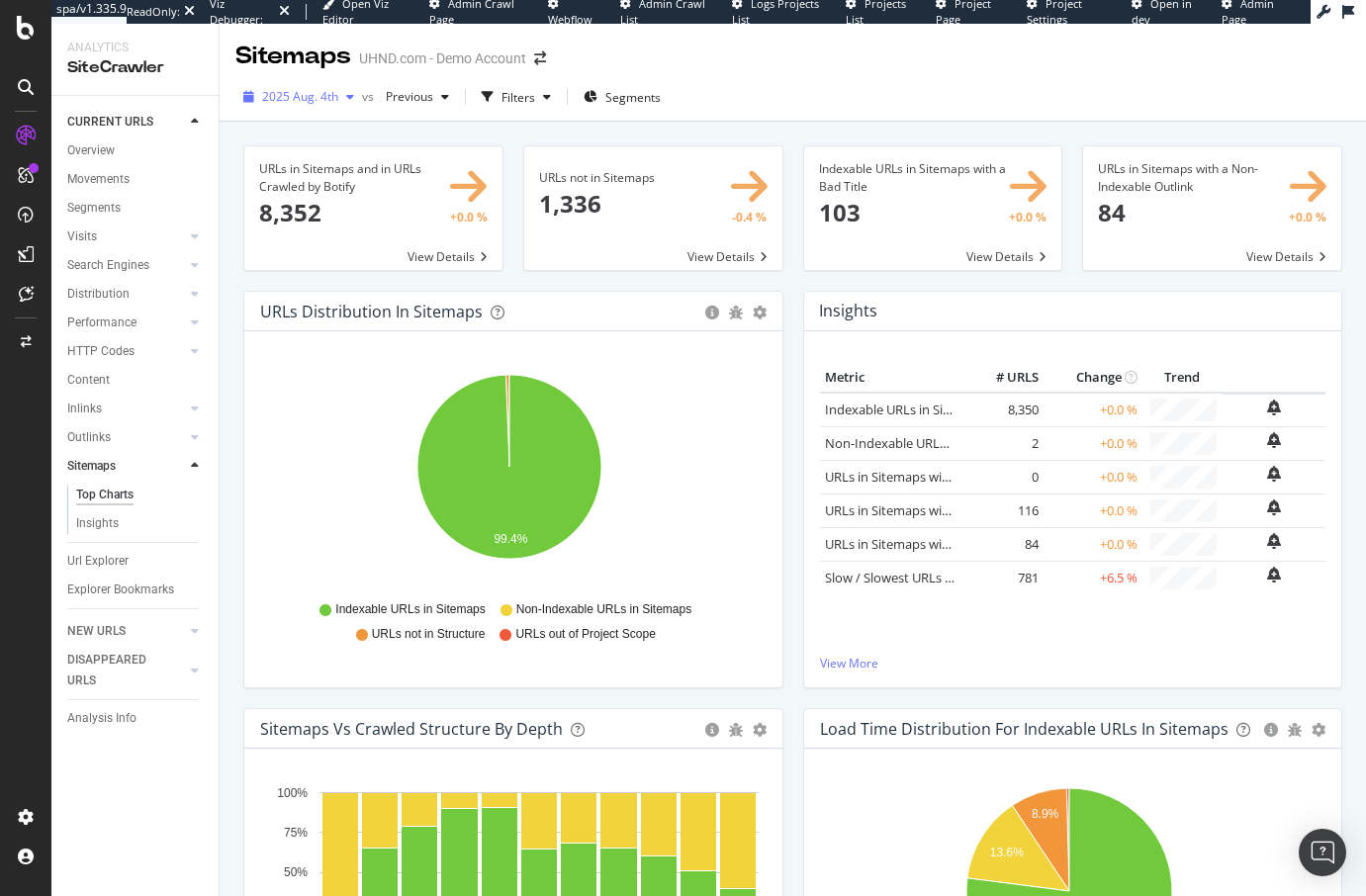 click on "2025 Aug. 4th" at bounding box center [300, 96] 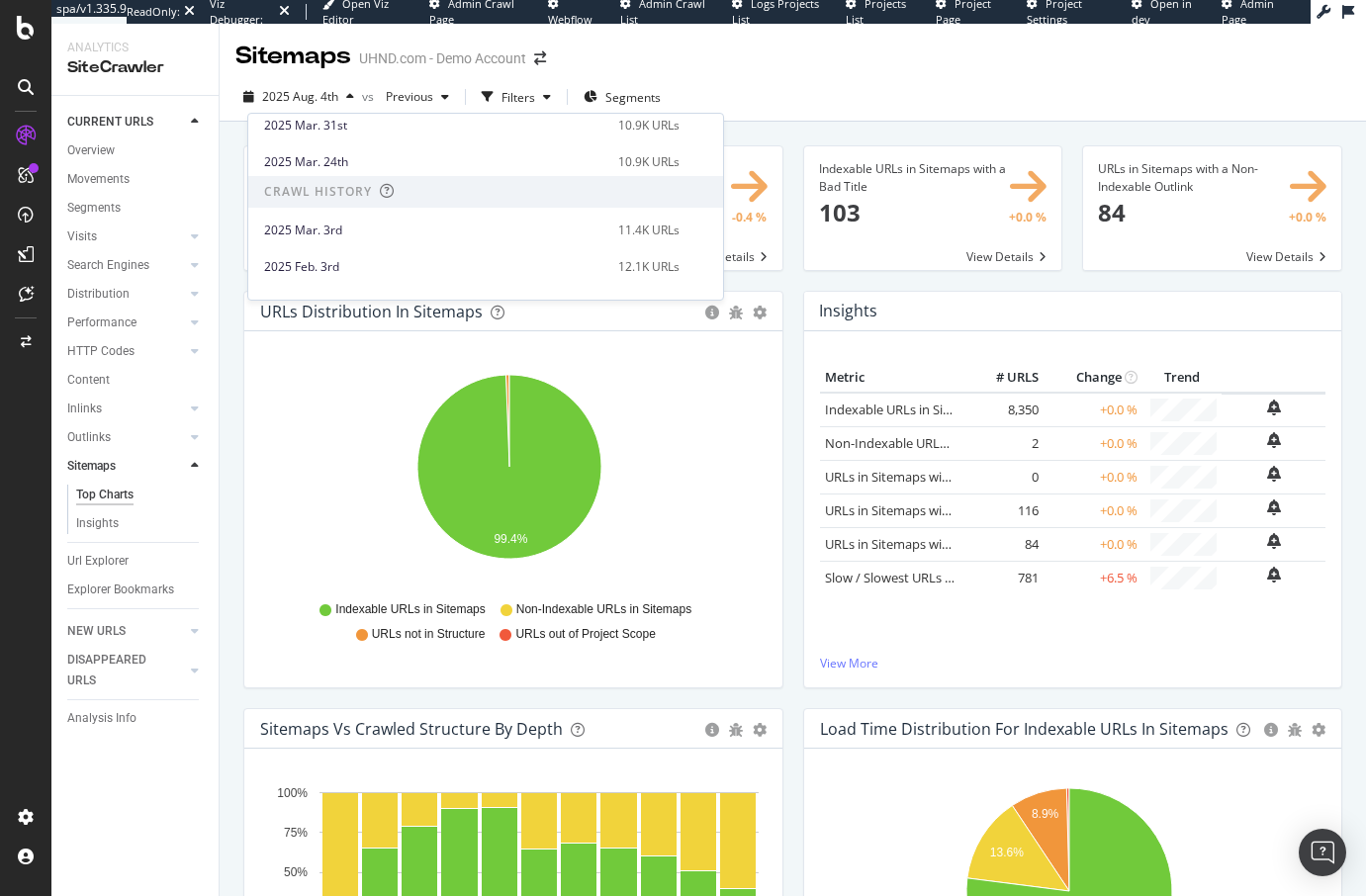 scroll, scrollTop: 770, scrollLeft: 0, axis: vertical 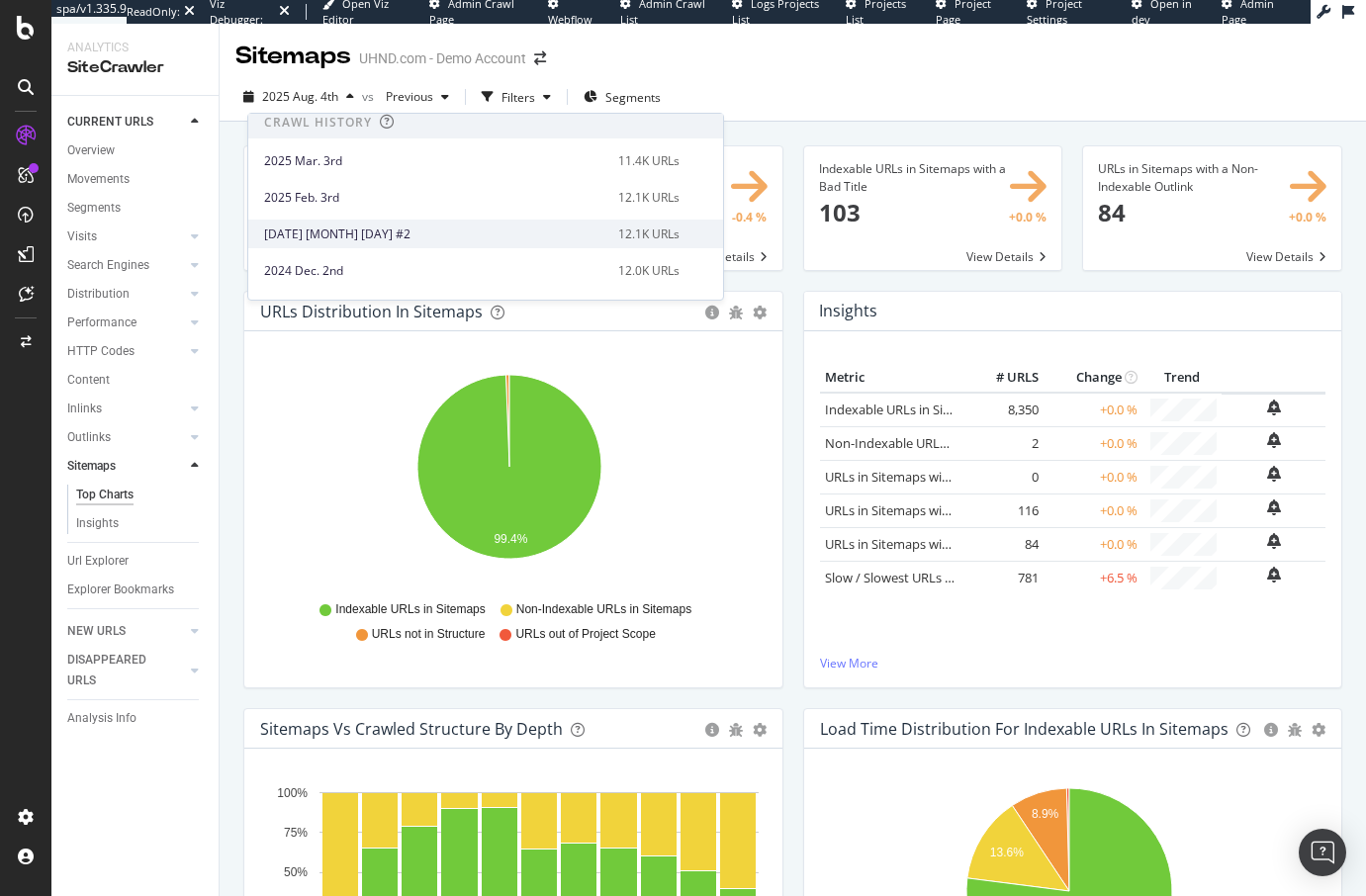 click on "2025 Jan. 30th #2" at bounding box center (435, 234) 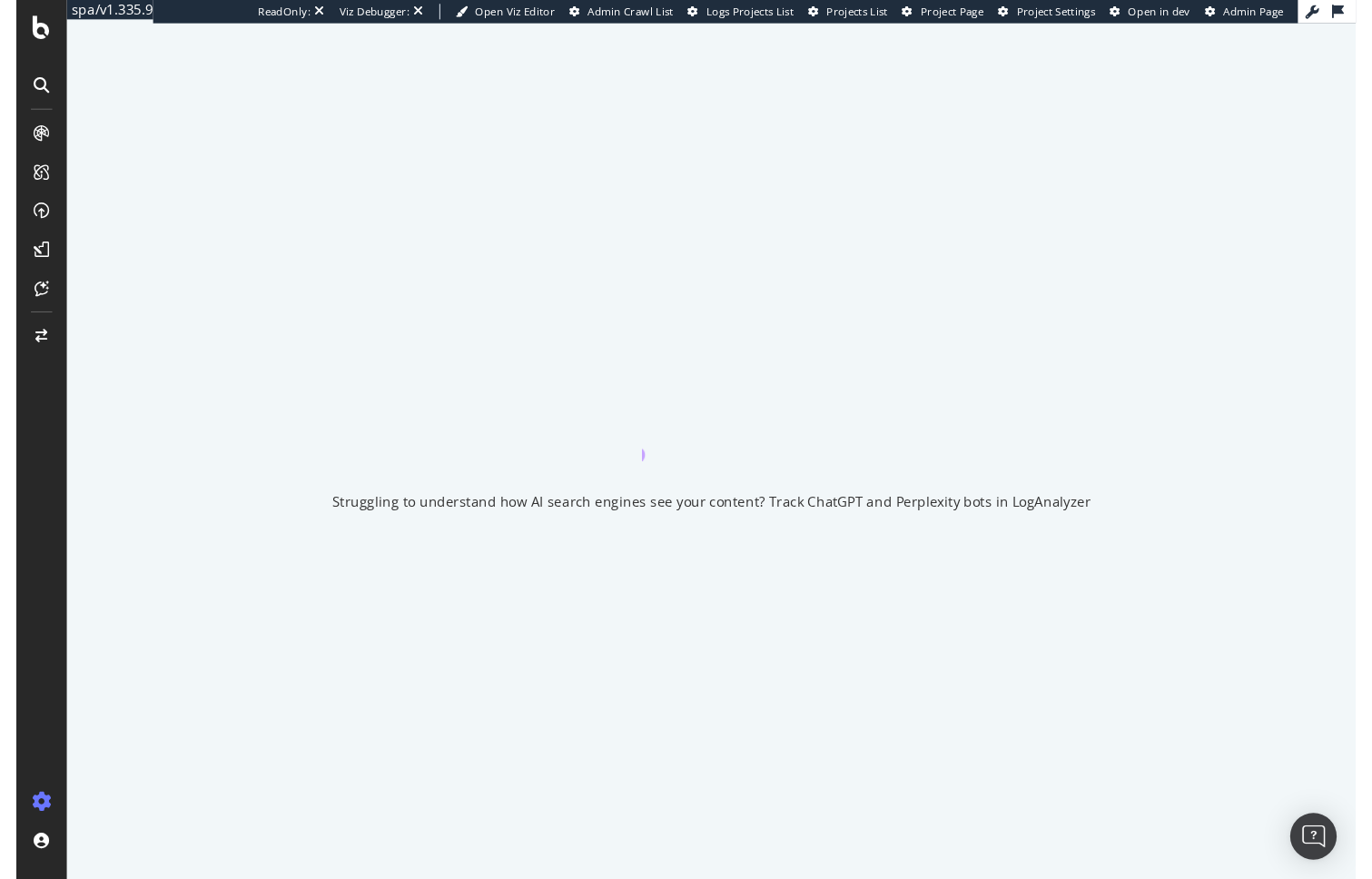 scroll, scrollTop: 0, scrollLeft: 0, axis: both 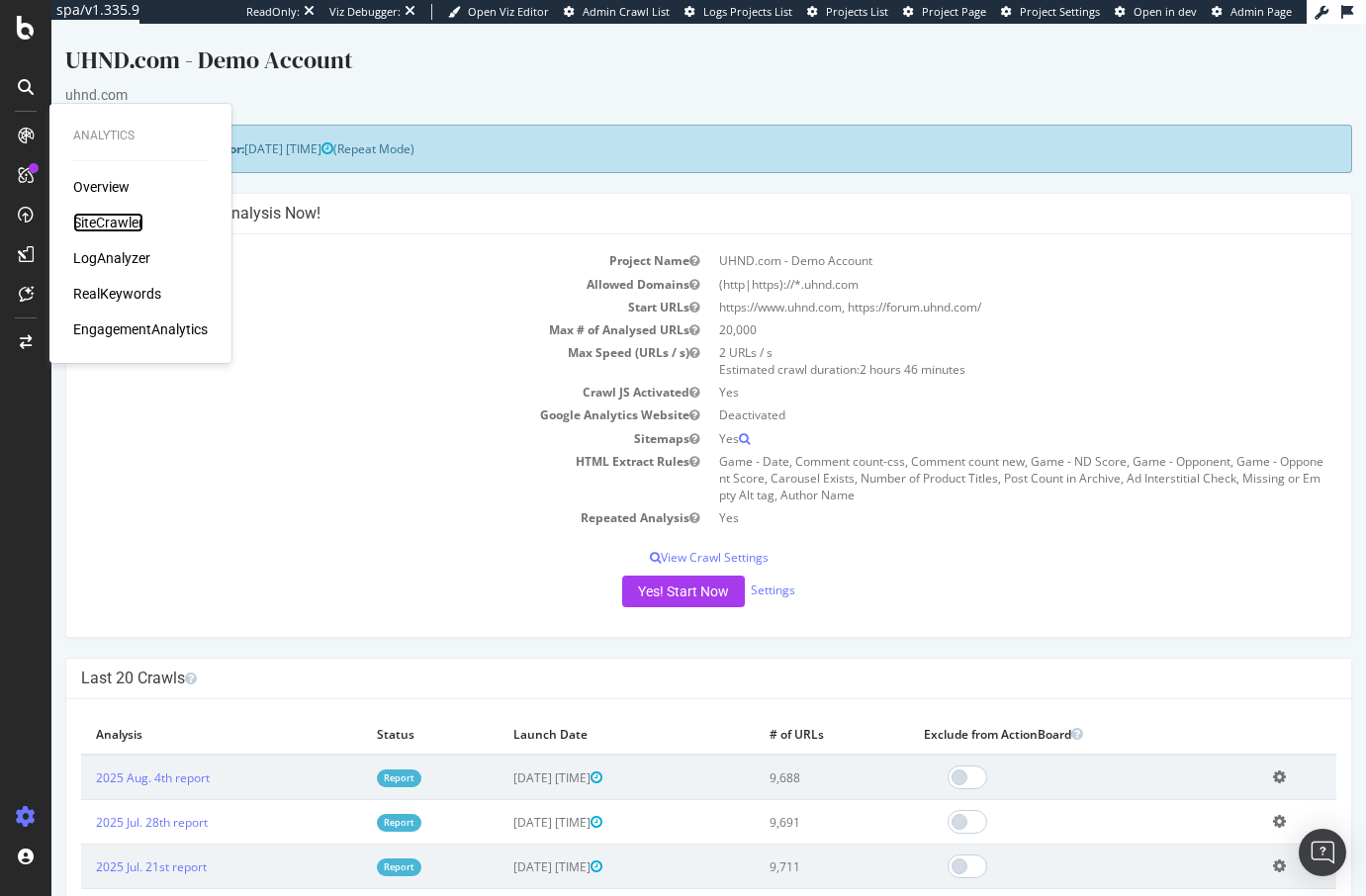 click on "SiteCrawler" at bounding box center [108, 223] 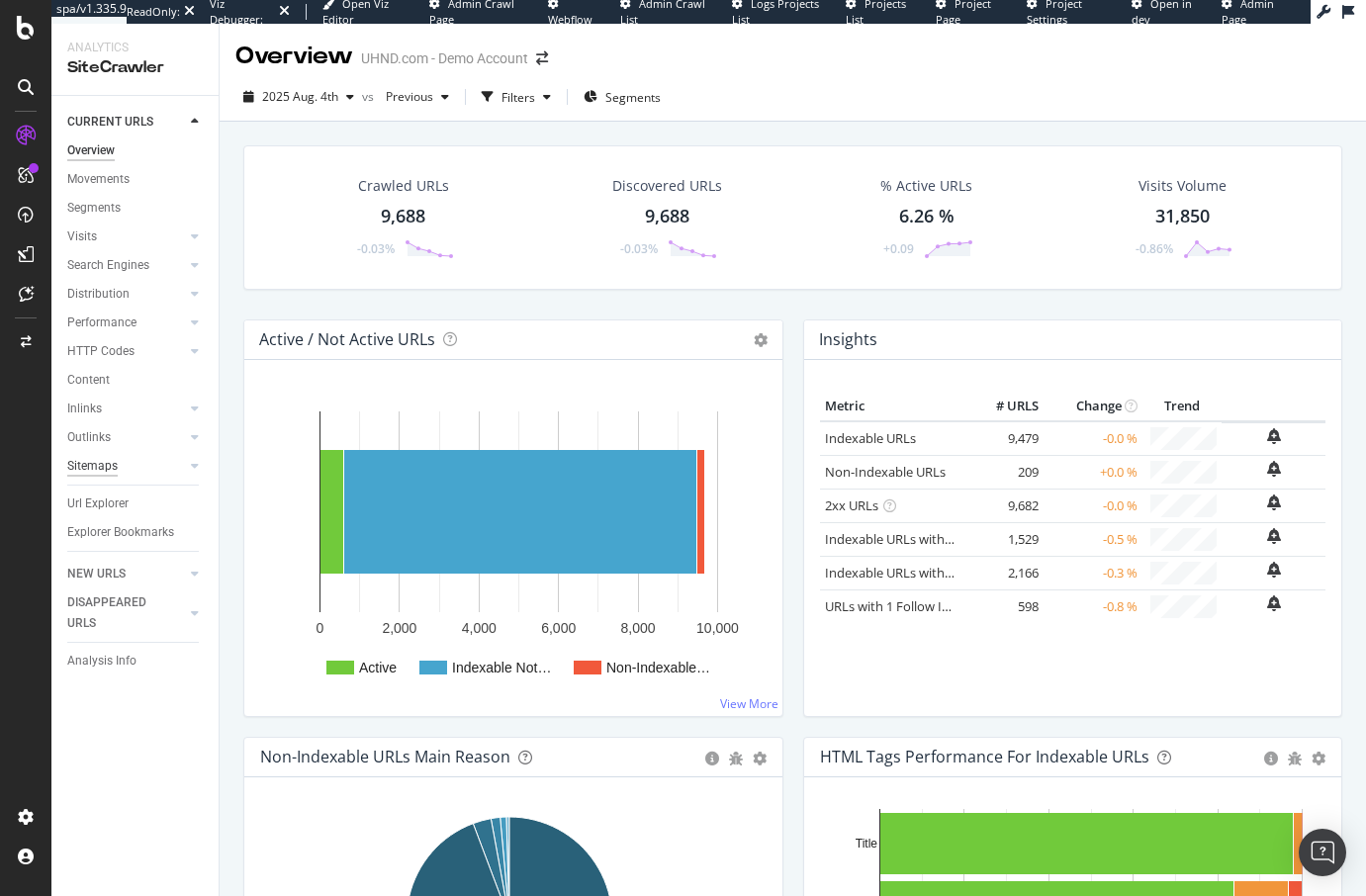 click on "Sitemaps" at bounding box center [92, 466] 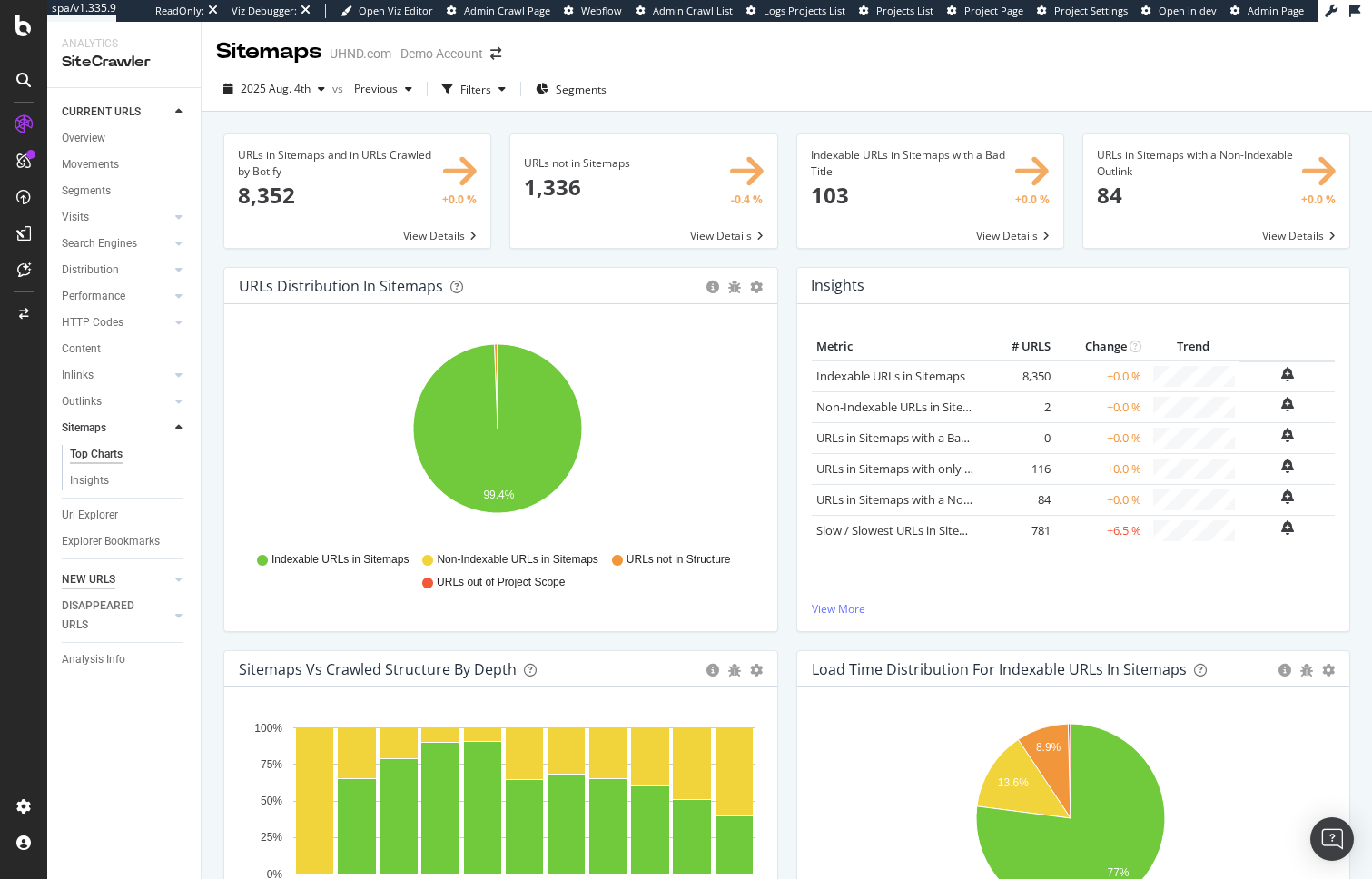 click on "NEW URLS" at bounding box center (88, 579) 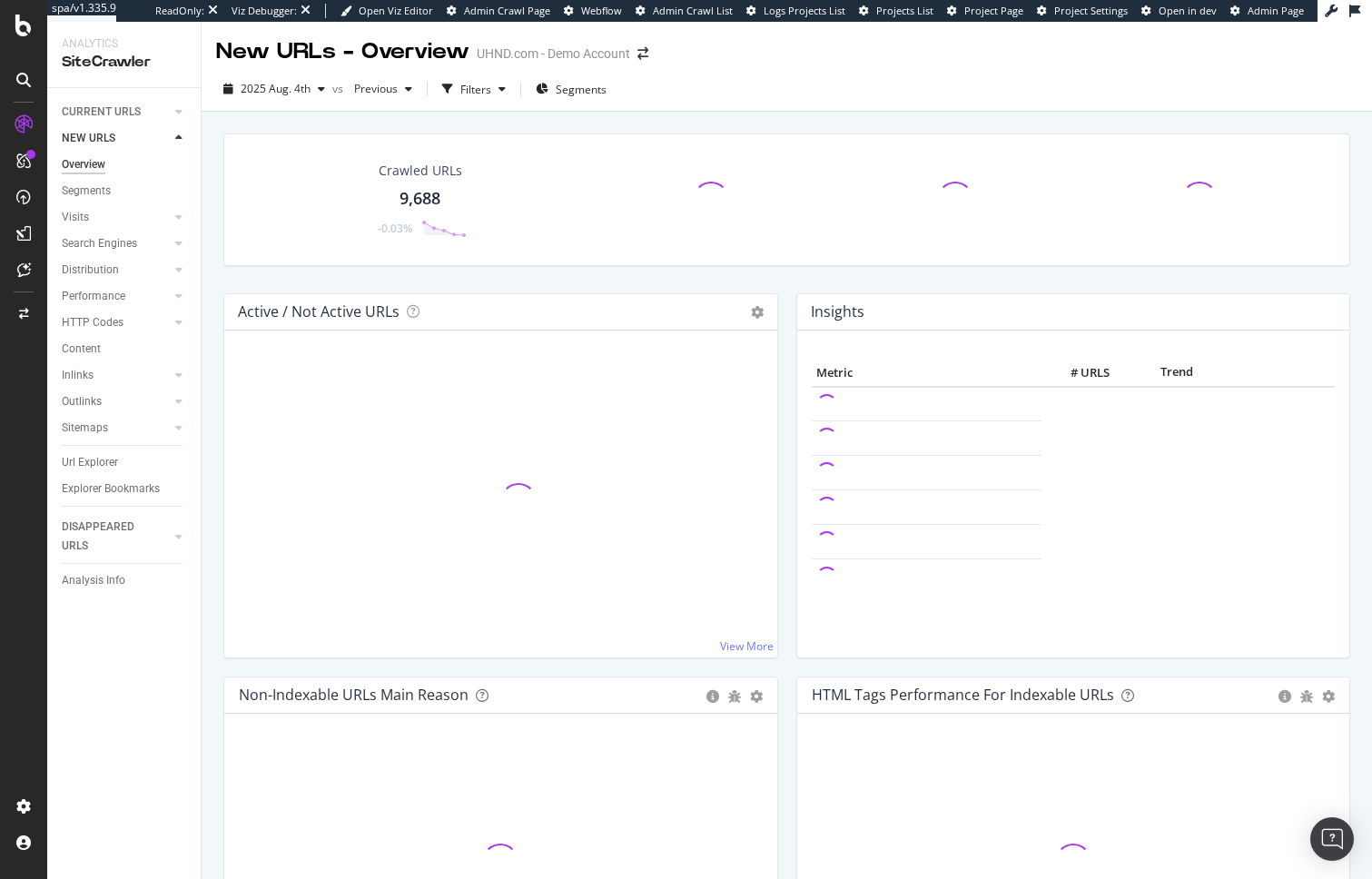 drag, startPoint x: 82, startPoint y: 462, endPoint x: 532, endPoint y: 380, distance: 457.4101 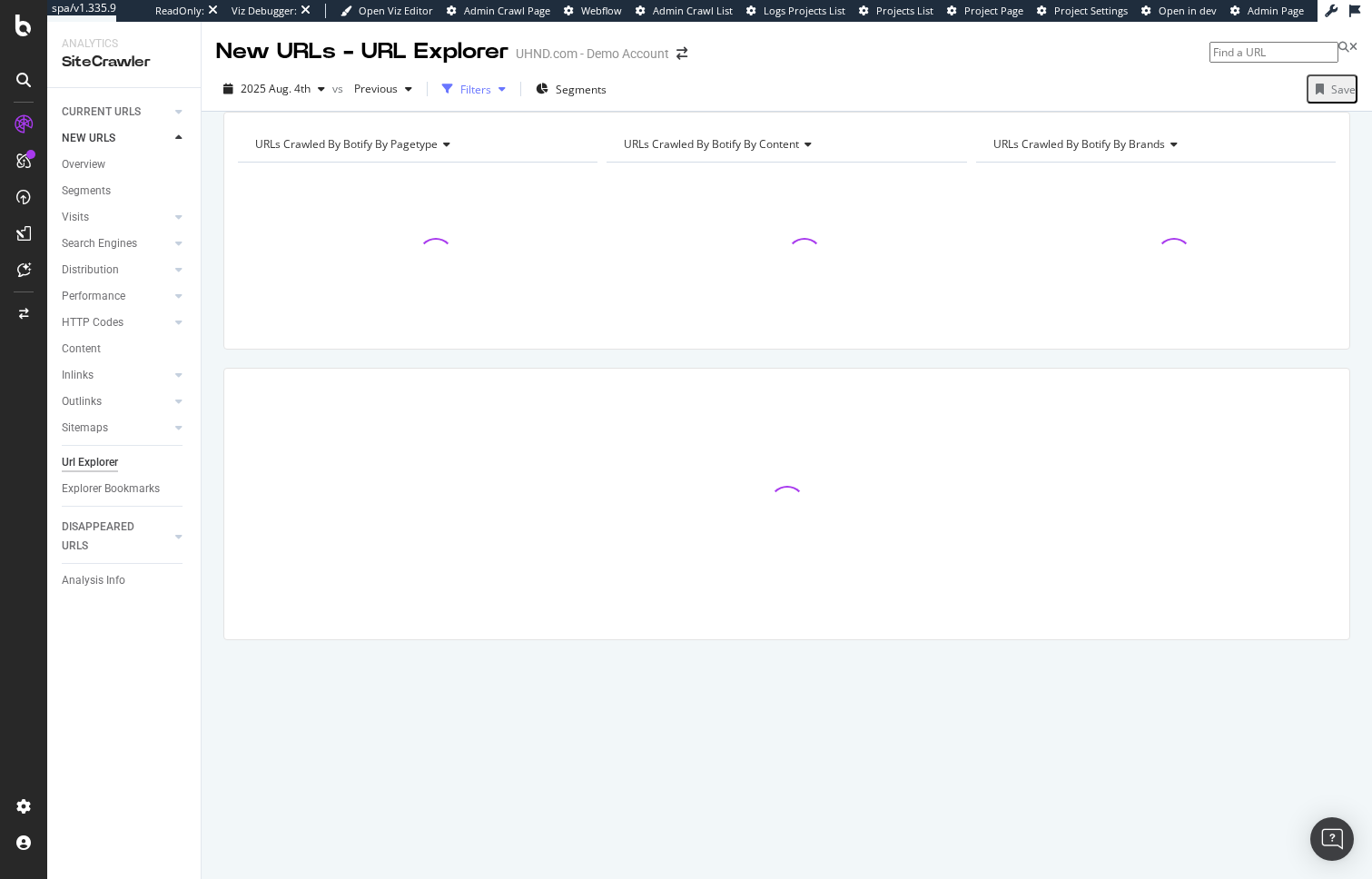 click on "Filters" at bounding box center [476, 89] 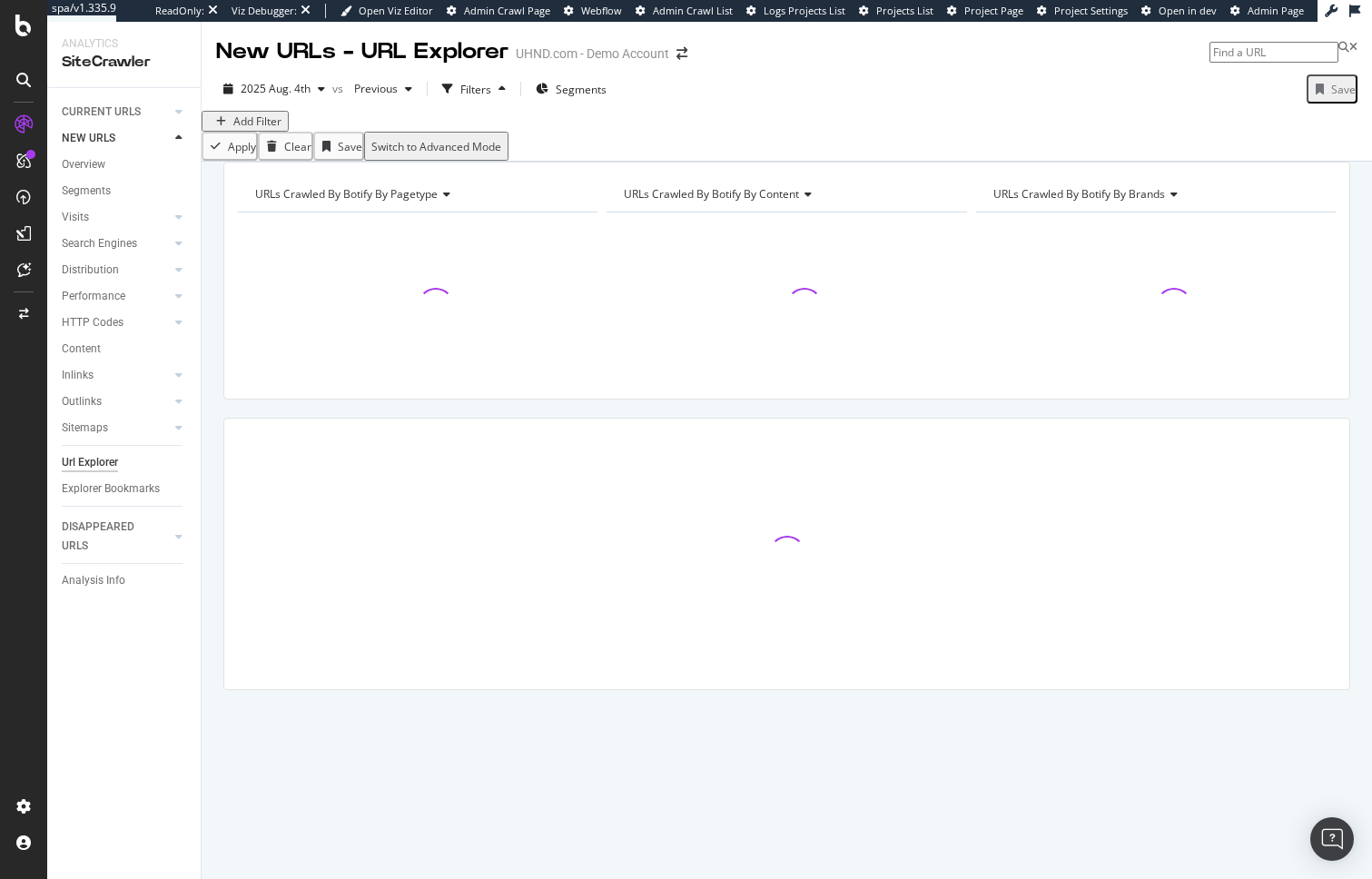 click on "Add Filter" at bounding box center [257, 121] 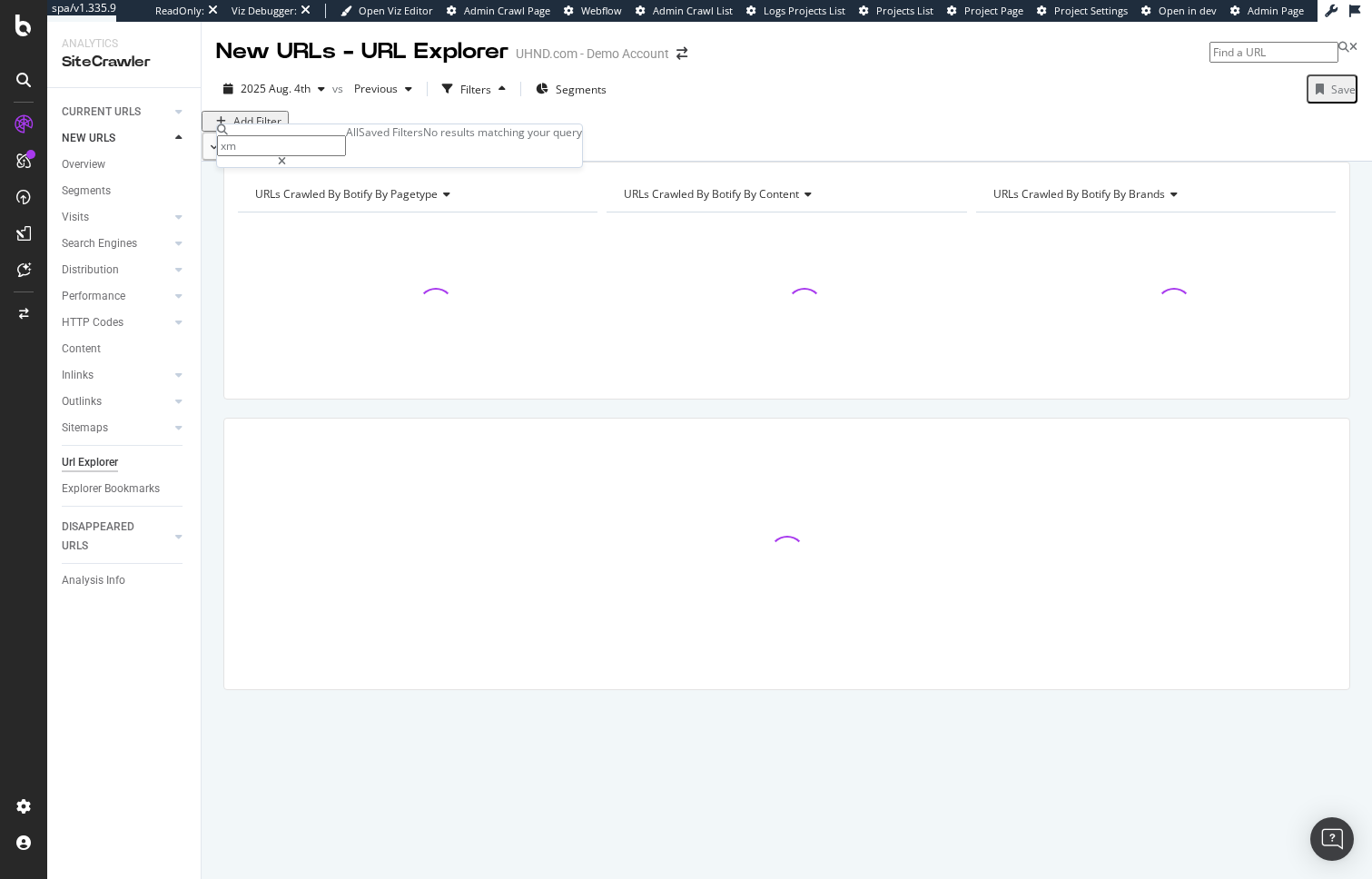 type on "x" 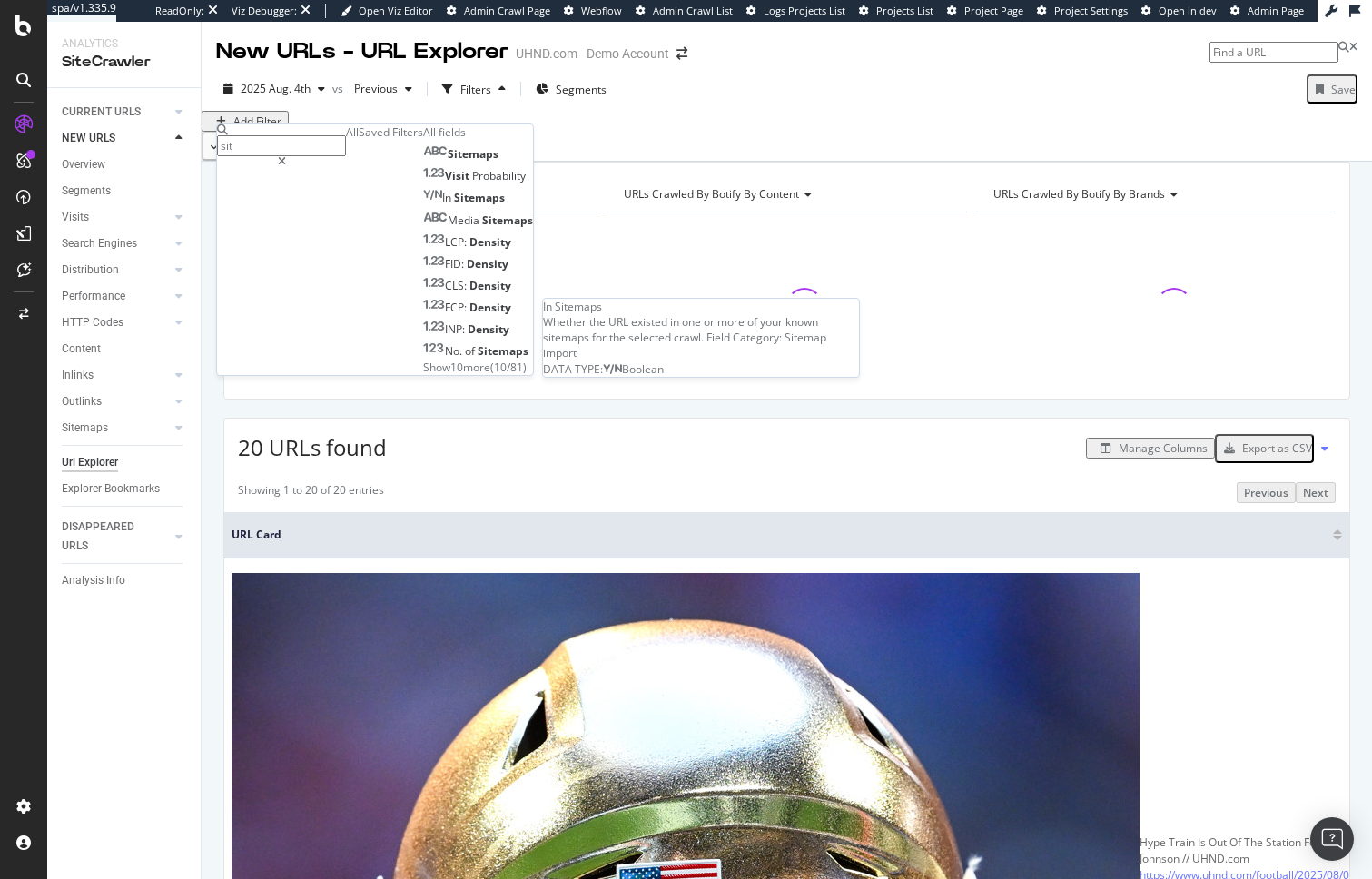 type on "sit" 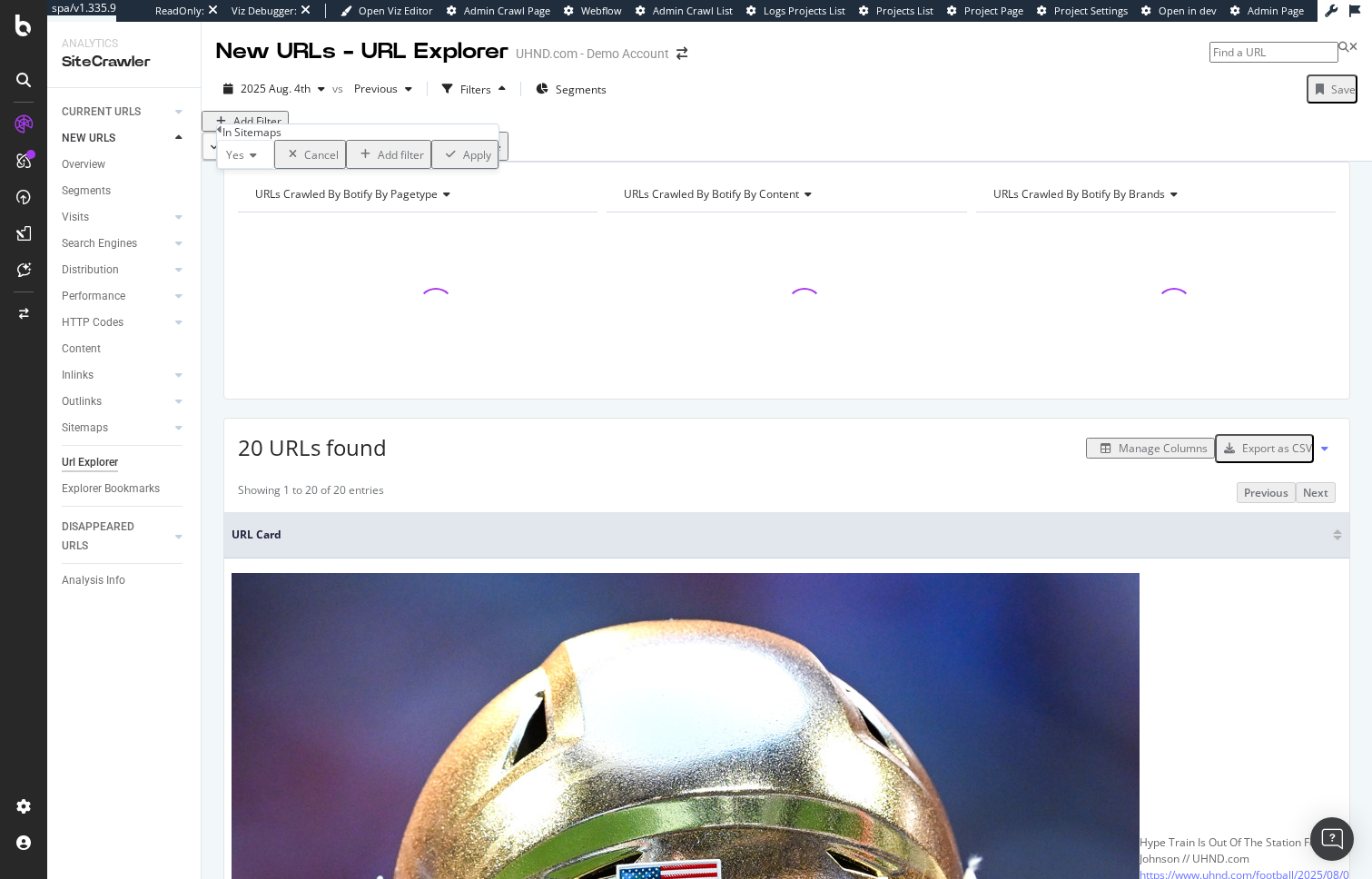click on "Yes" at bounding box center [245, 154] 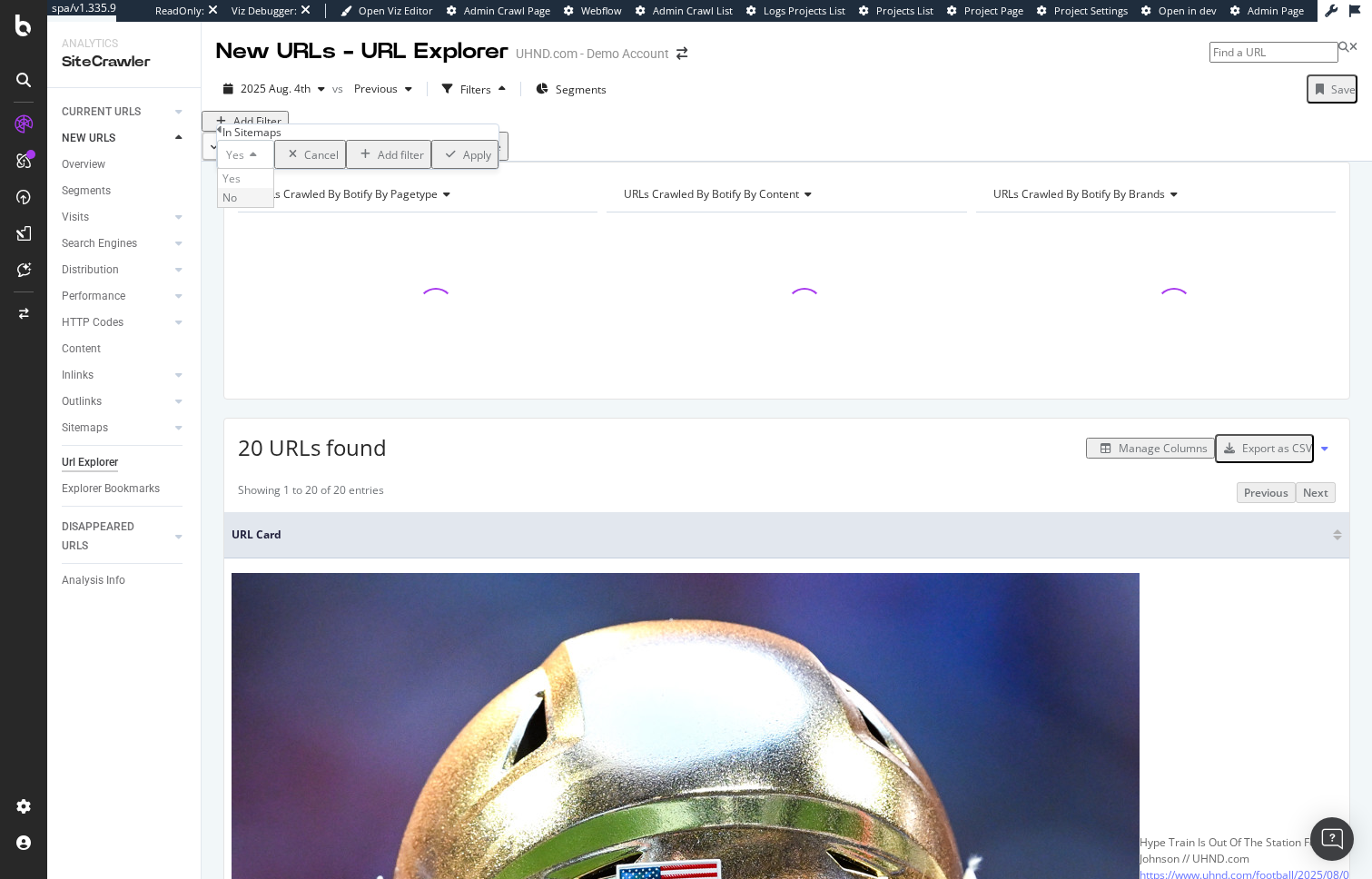 click on "No" at bounding box center [230, 197] 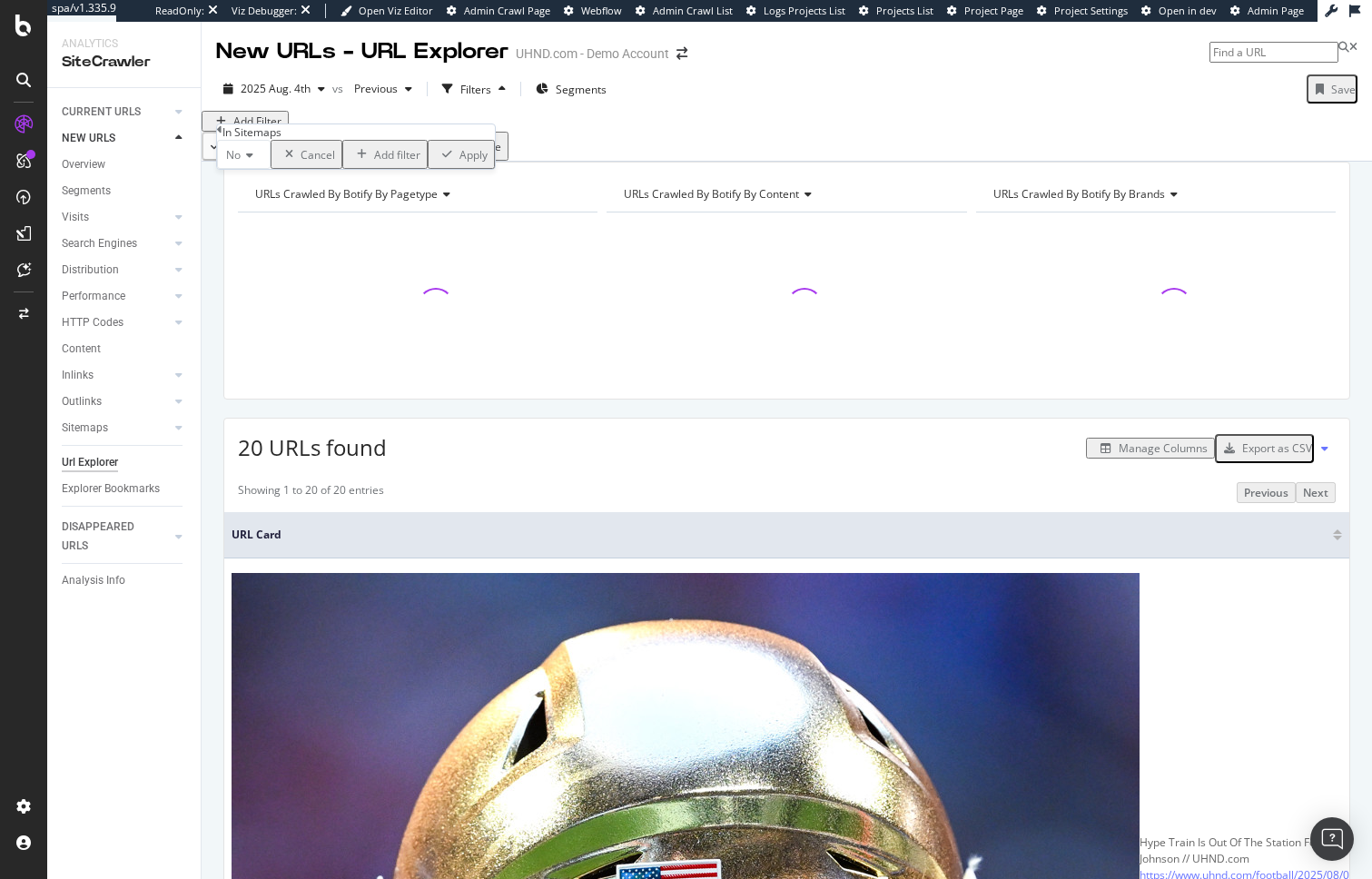 click on "Apply" at bounding box center (473, 154) 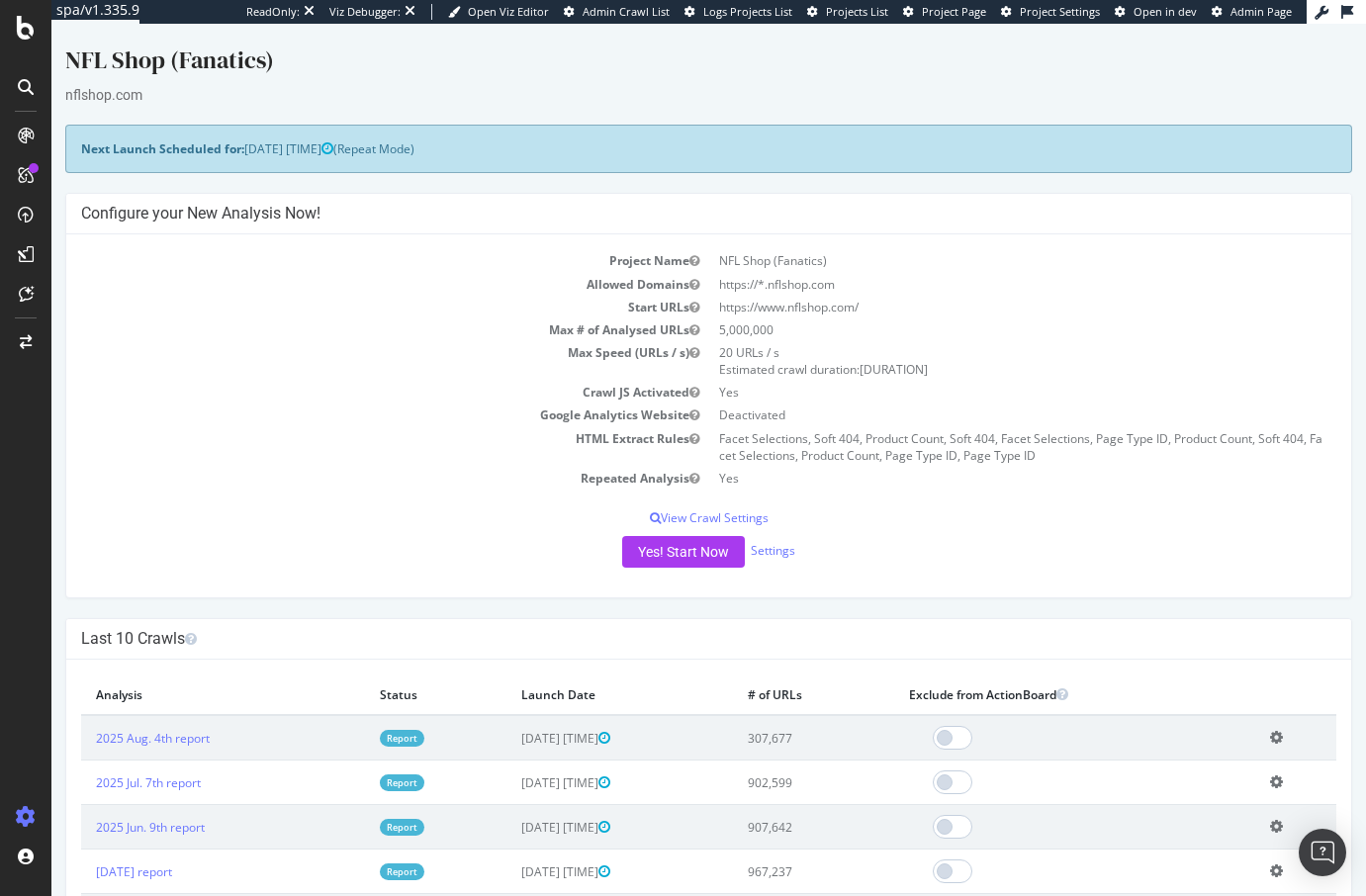 scroll, scrollTop: 0, scrollLeft: 0, axis: both 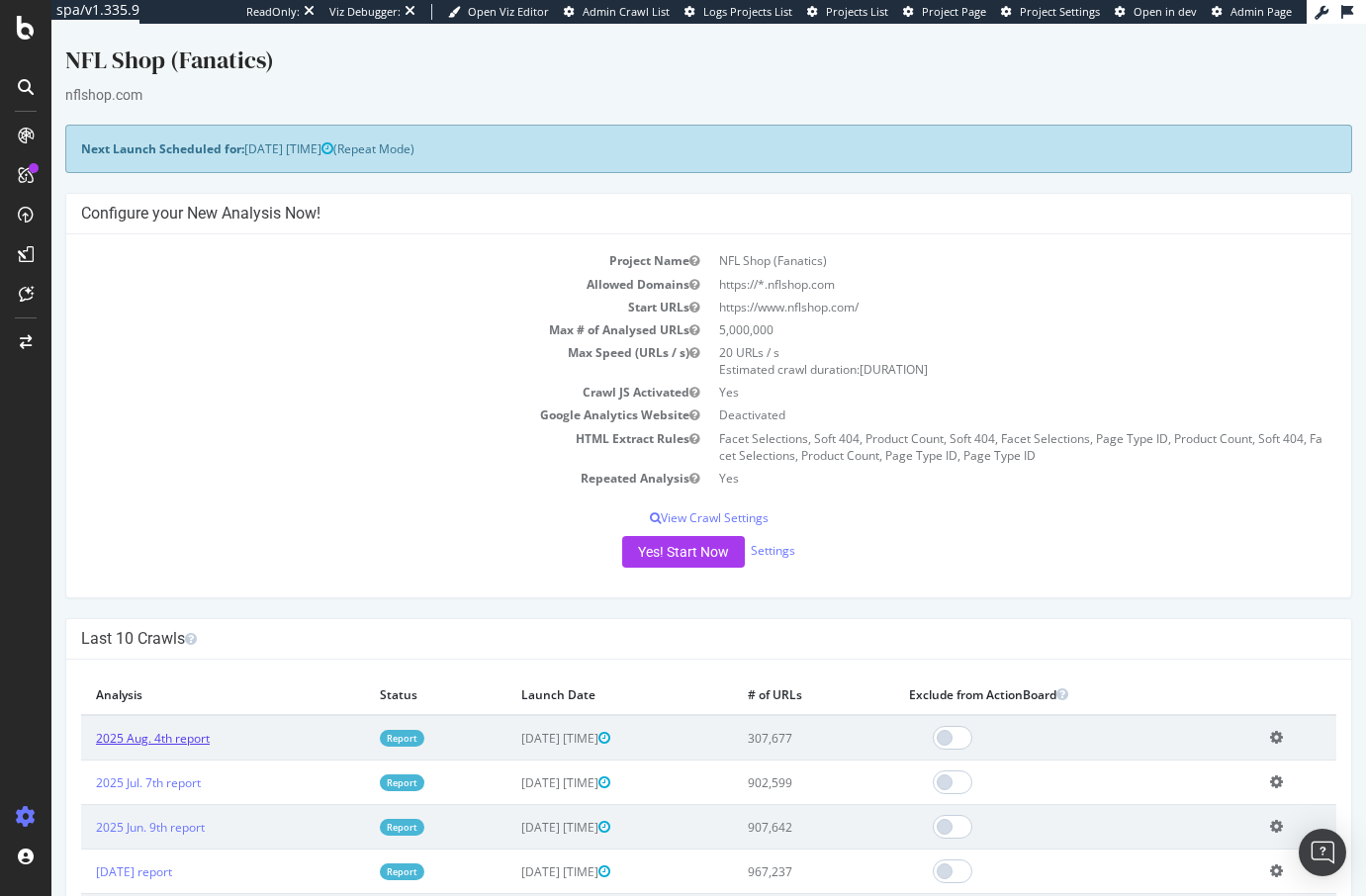 click on "2025 Aug. 4th
report" at bounding box center (152, 738) 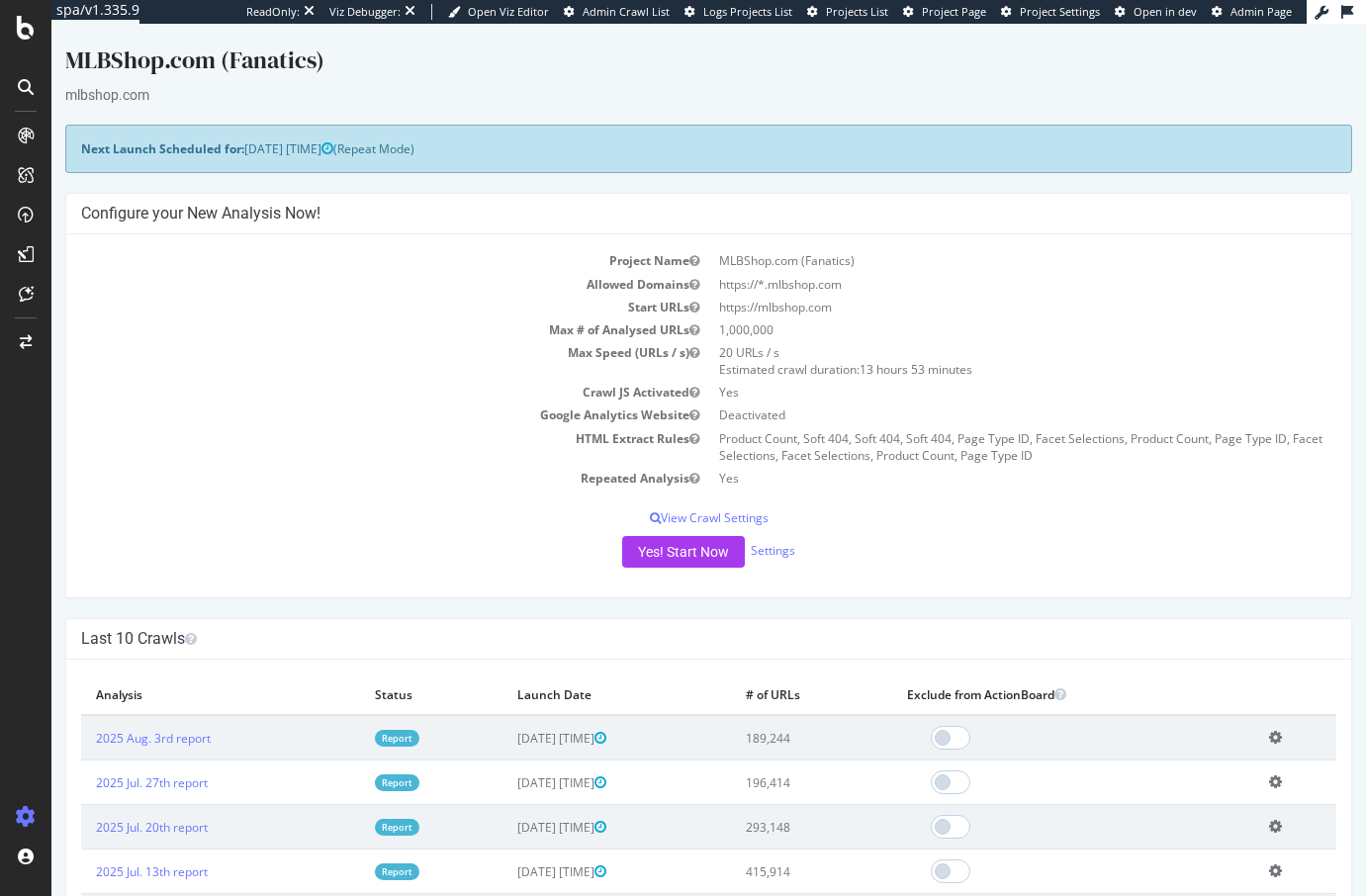 scroll, scrollTop: 0, scrollLeft: 0, axis: both 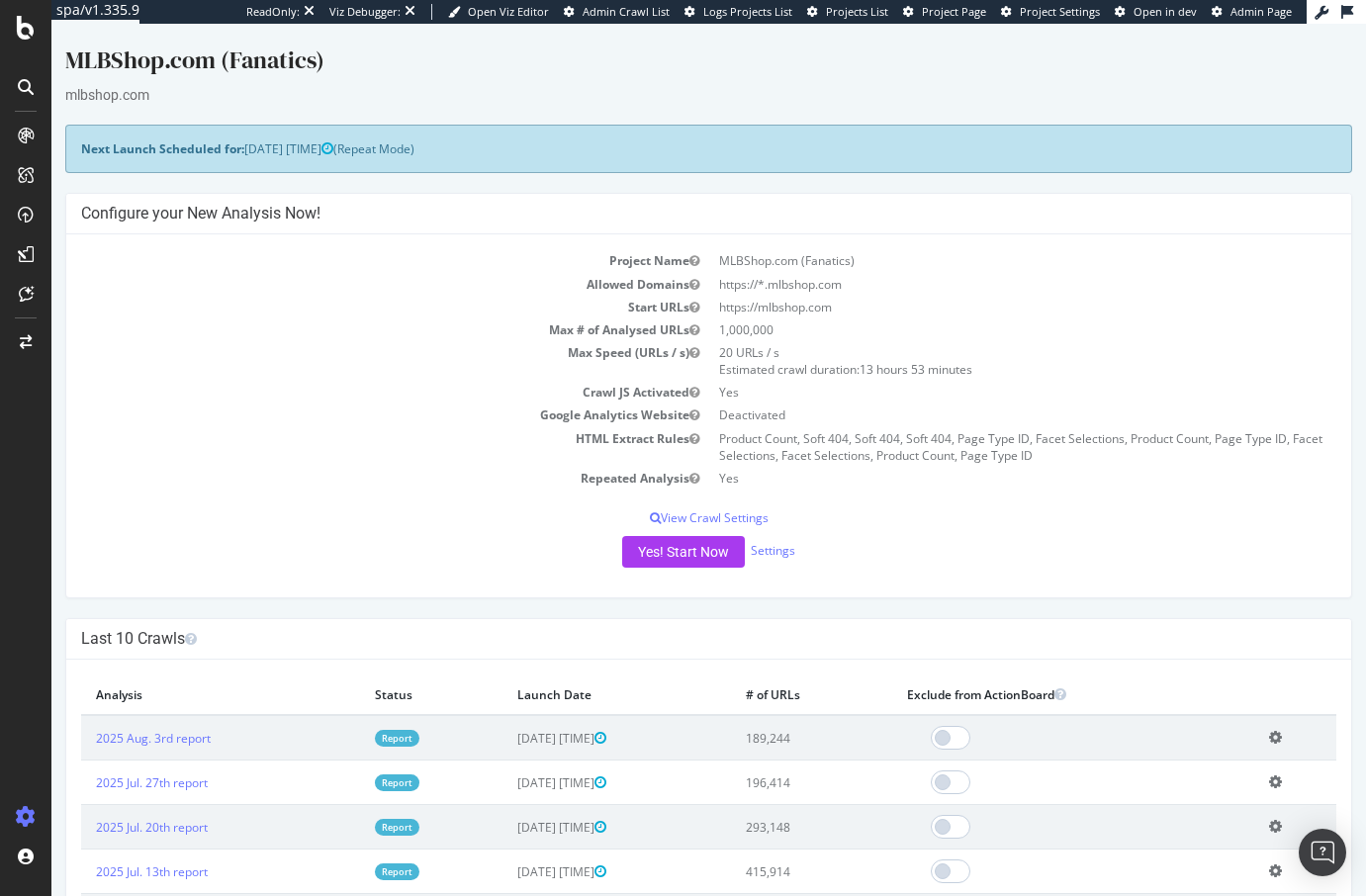 click on "2025 Aug. 3rd
report" at bounding box center [221, 738] 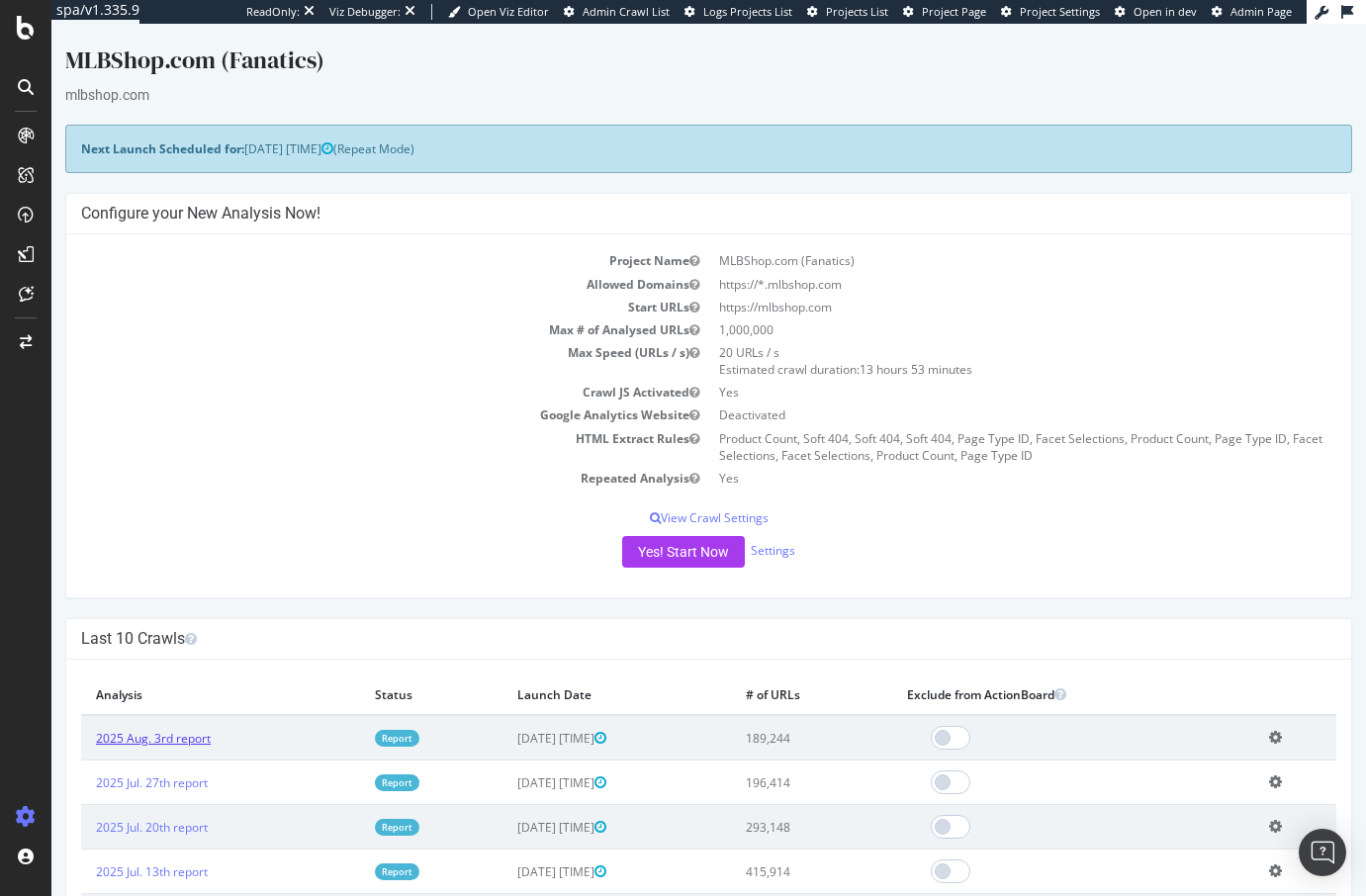 click on "2025 Aug. 3rd
report" at bounding box center [153, 738] 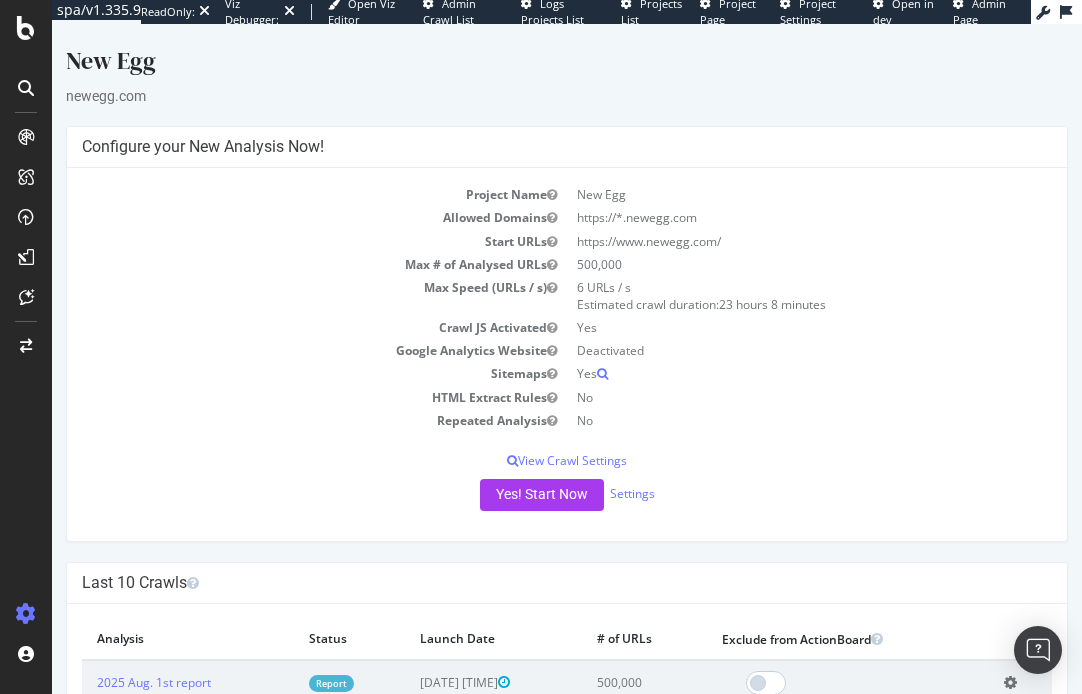 scroll, scrollTop: 0, scrollLeft: 0, axis: both 